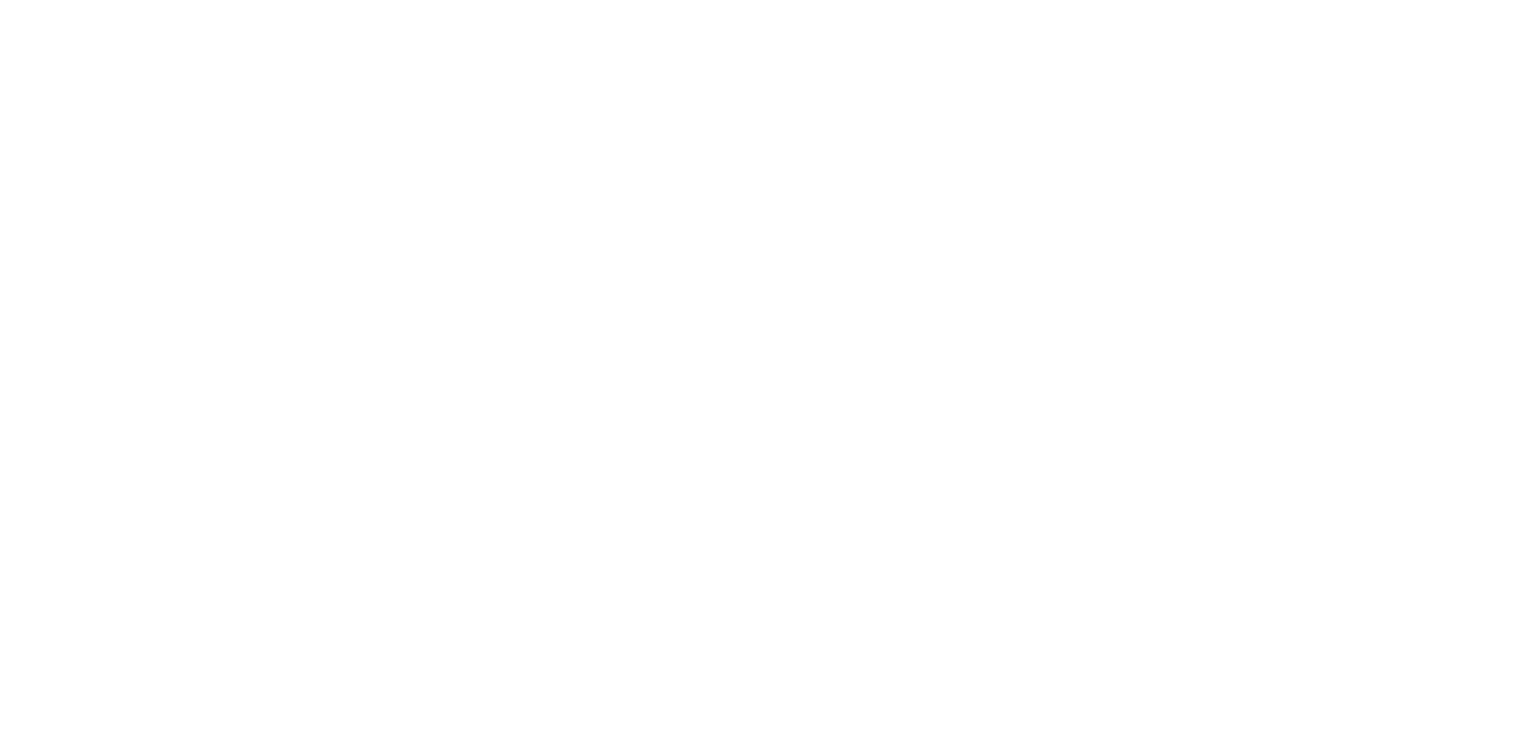 scroll, scrollTop: 0, scrollLeft: 0, axis: both 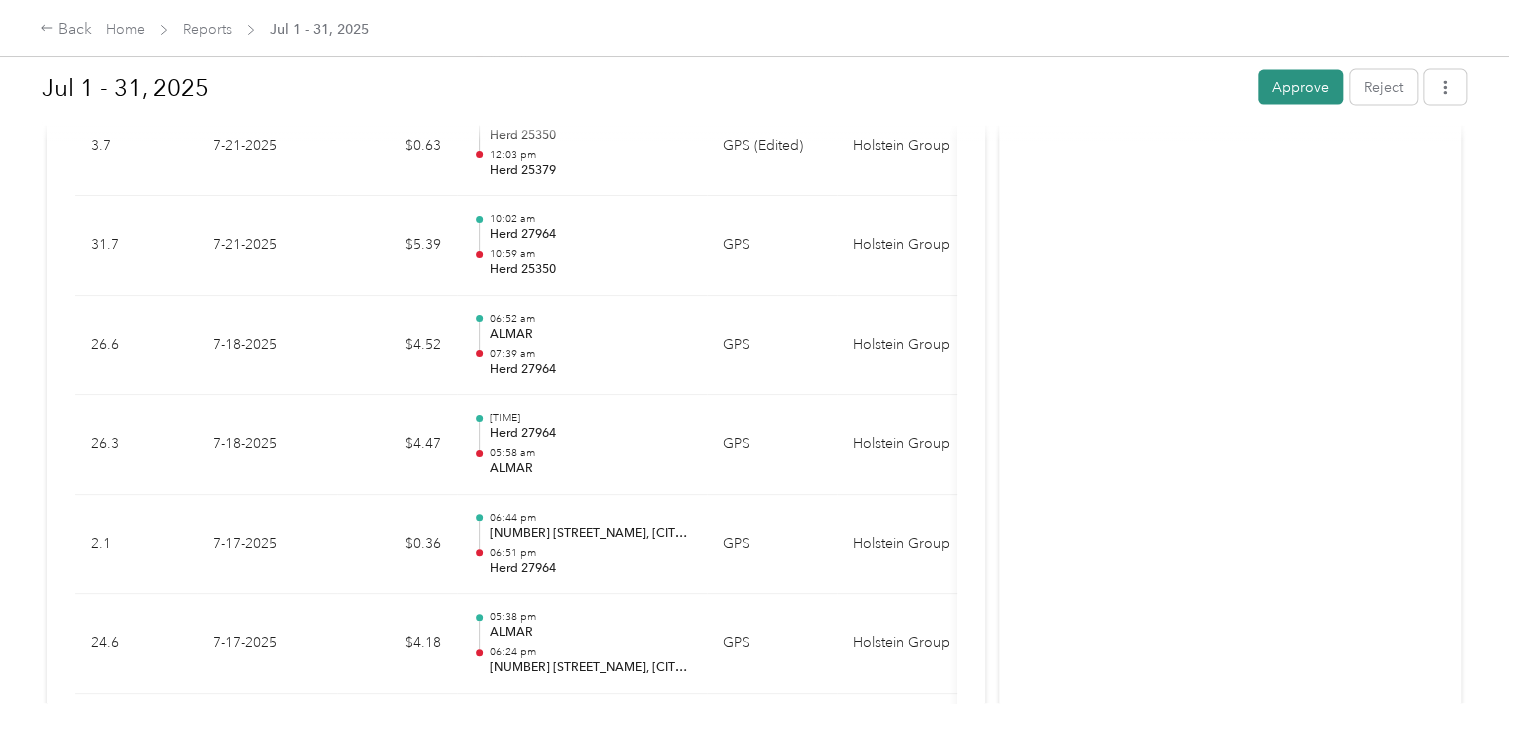 click on "Approve" at bounding box center (1300, 87) 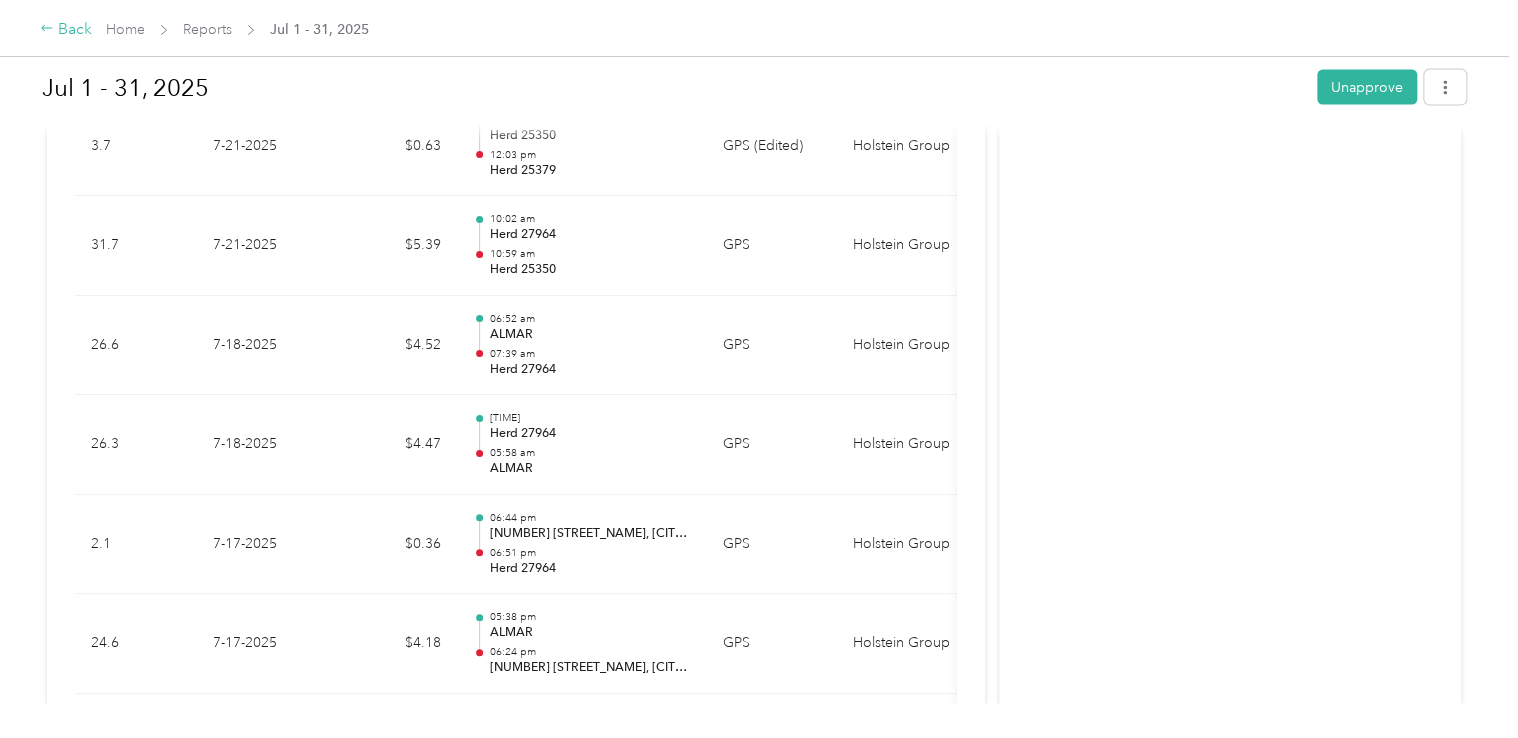 click on "Back" at bounding box center (66, 30) 